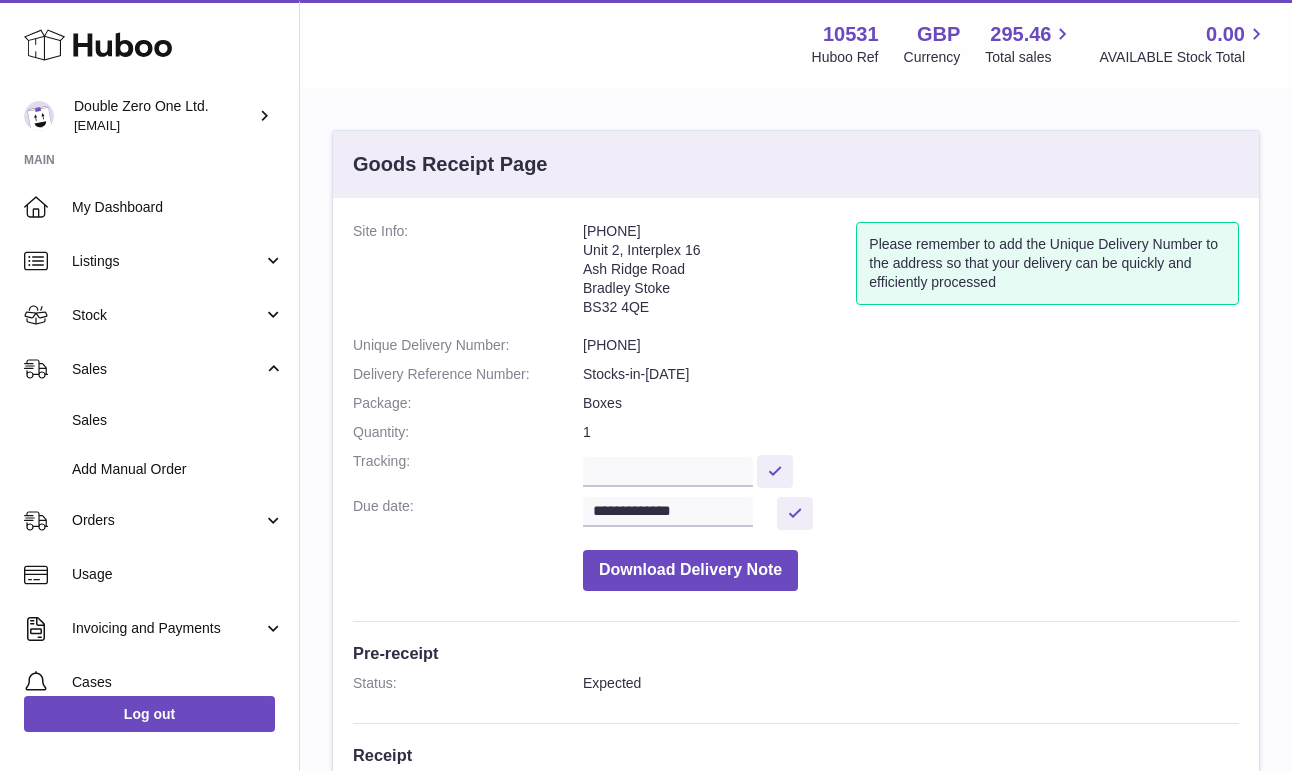 scroll, scrollTop: 0, scrollLeft: 0, axis: both 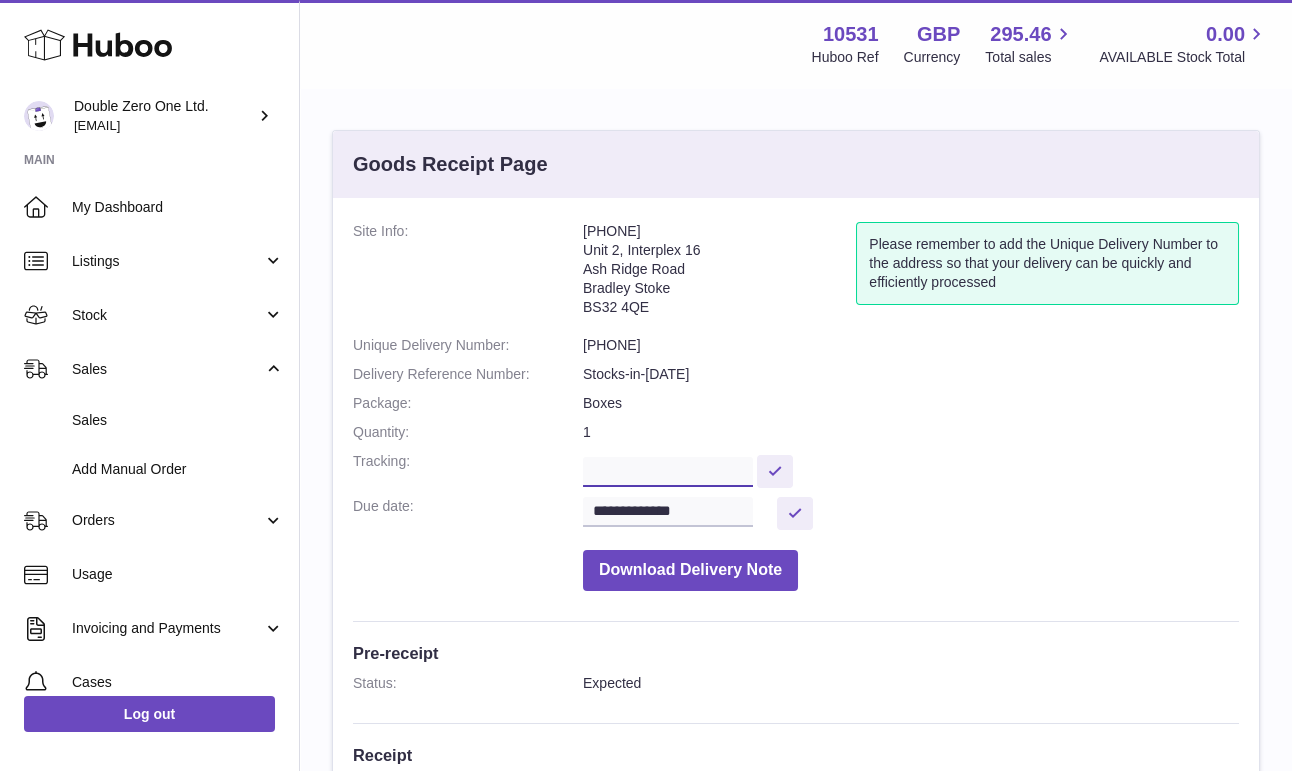 click at bounding box center [668, 472] 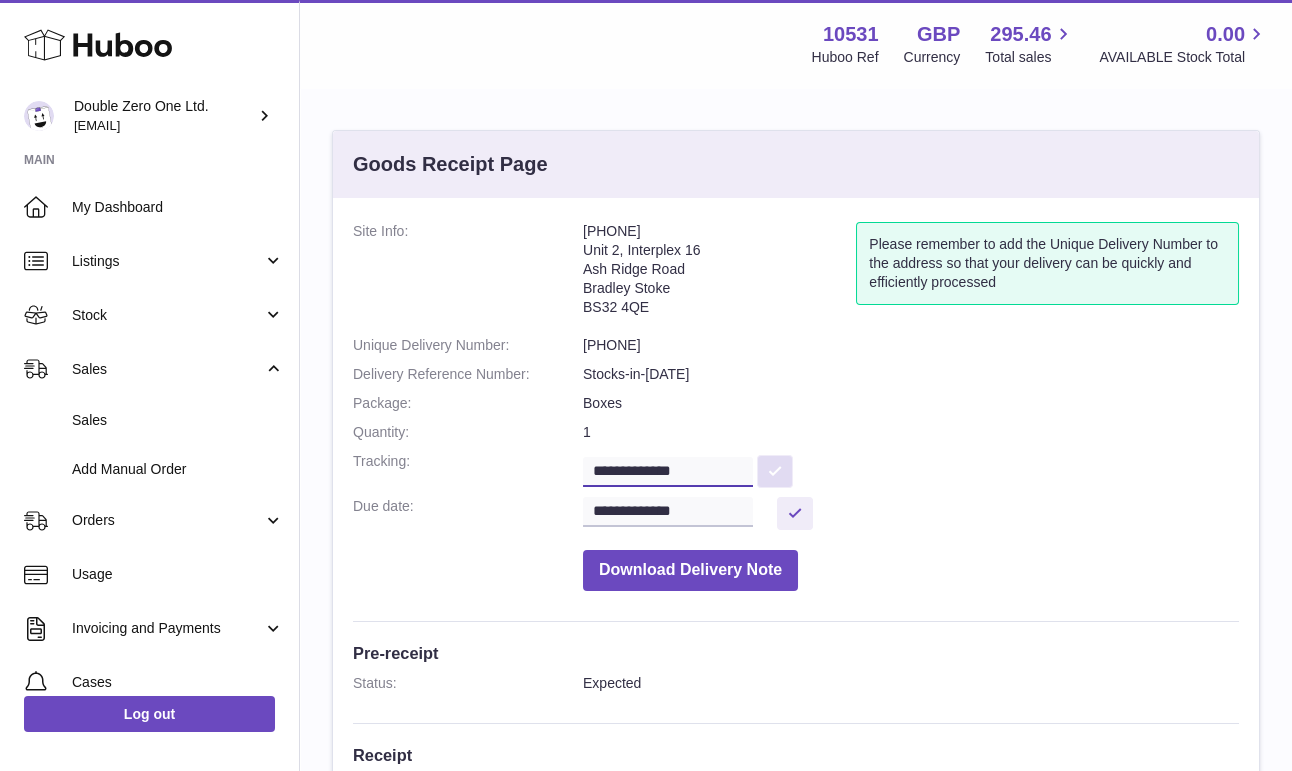 type on "**********" 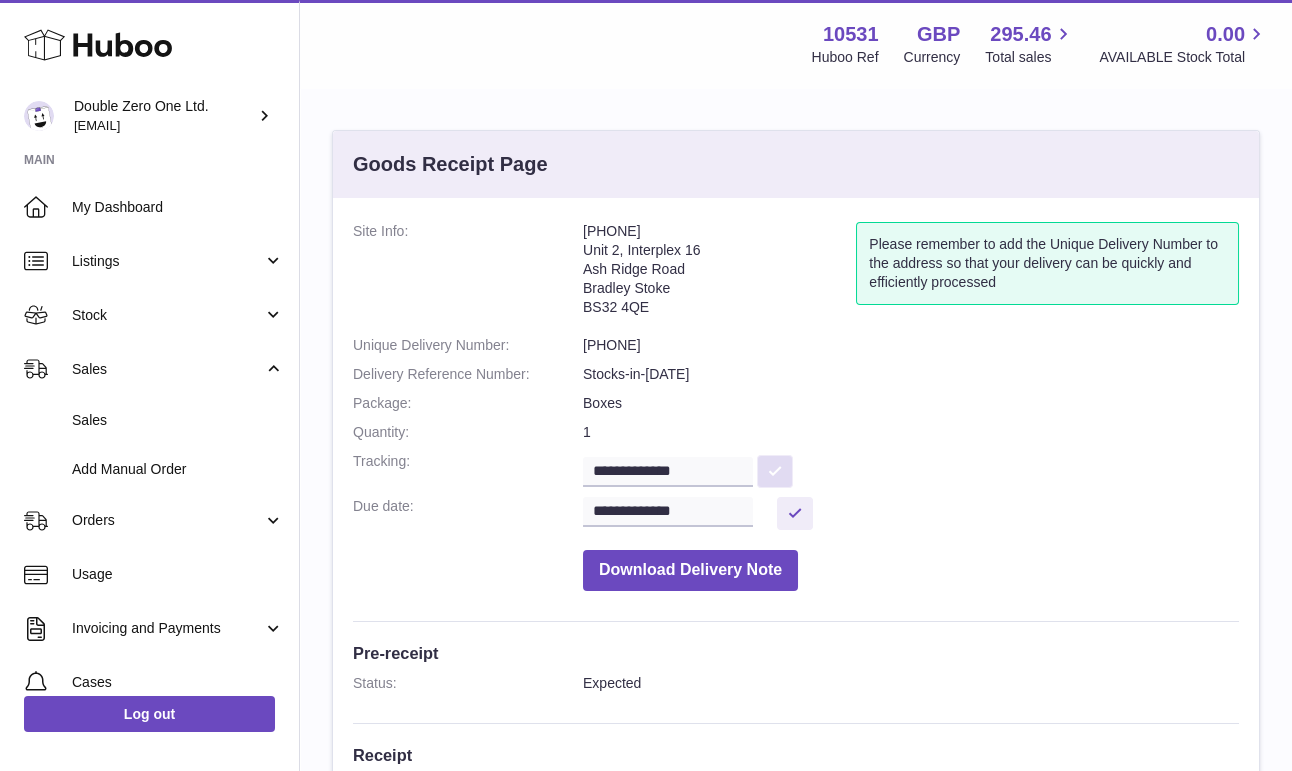 click at bounding box center (775, 471) 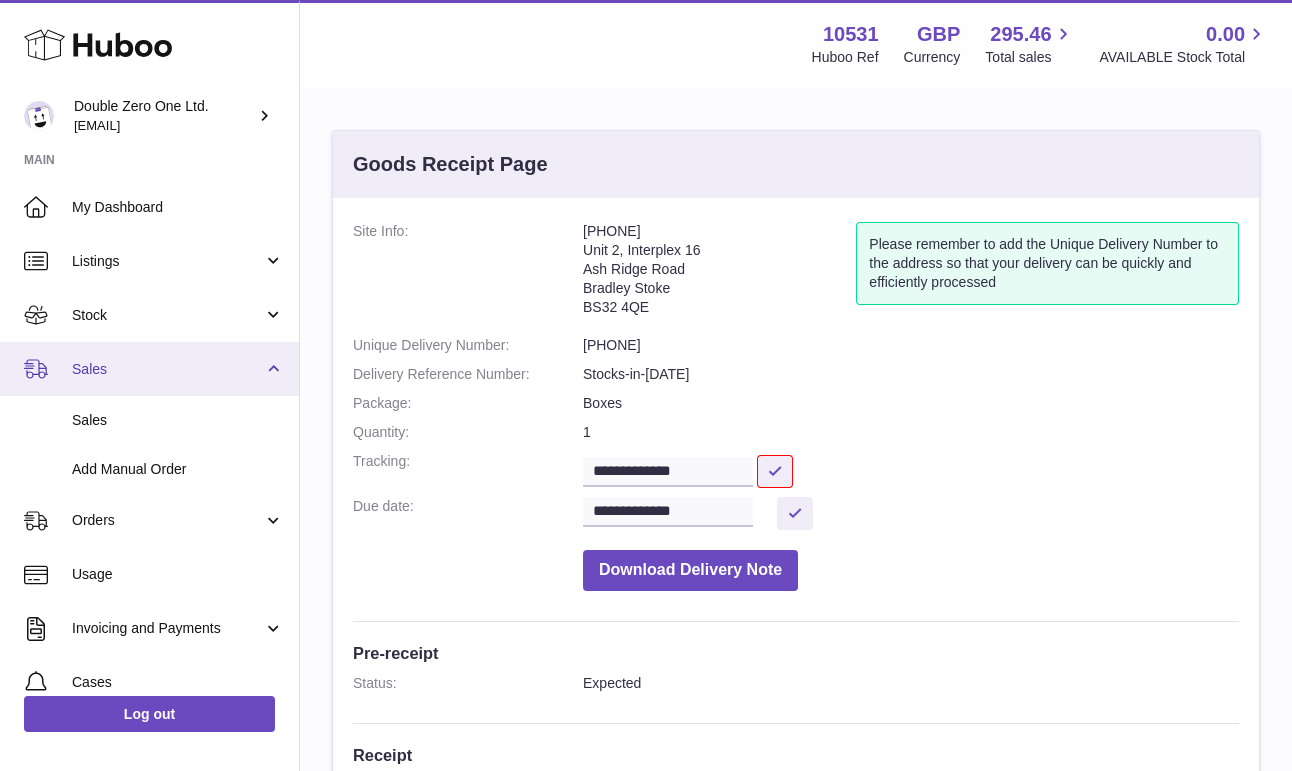 click on "Sales" at bounding box center [149, 369] 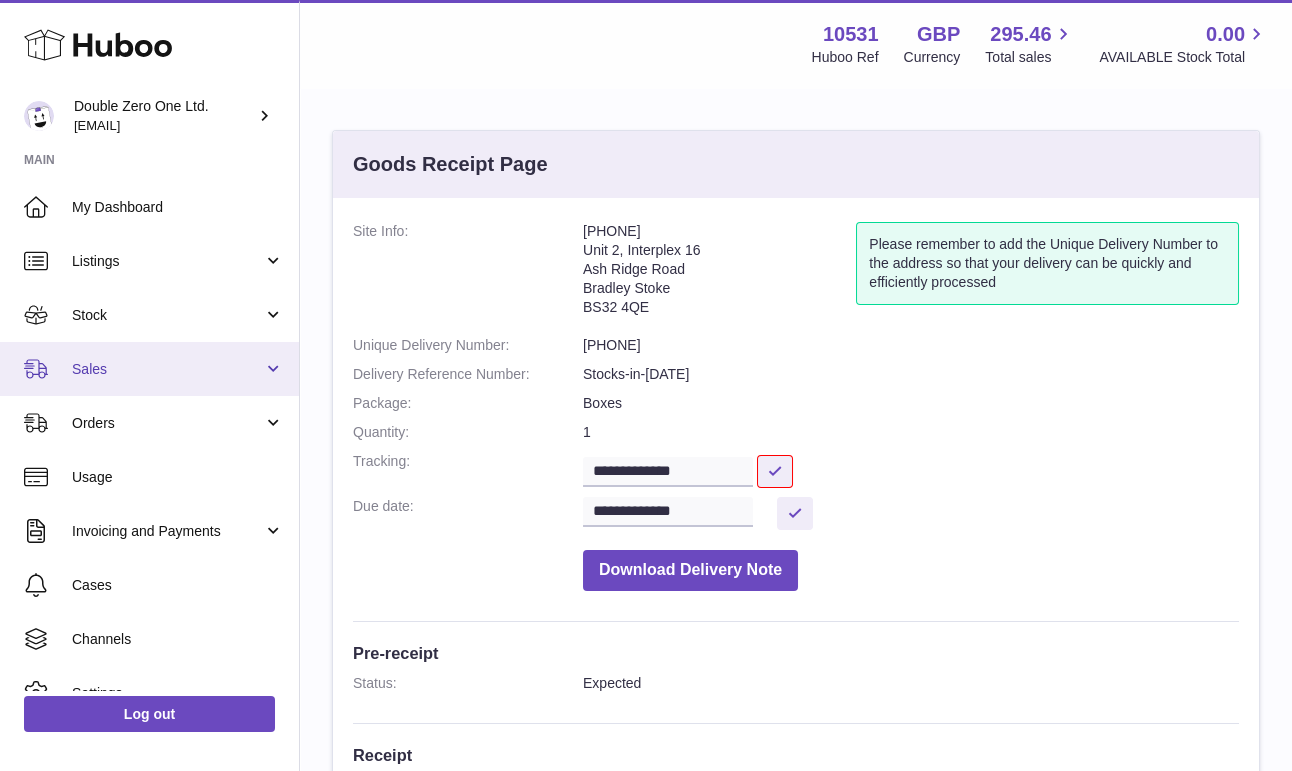 click on "Sales" at bounding box center [149, 369] 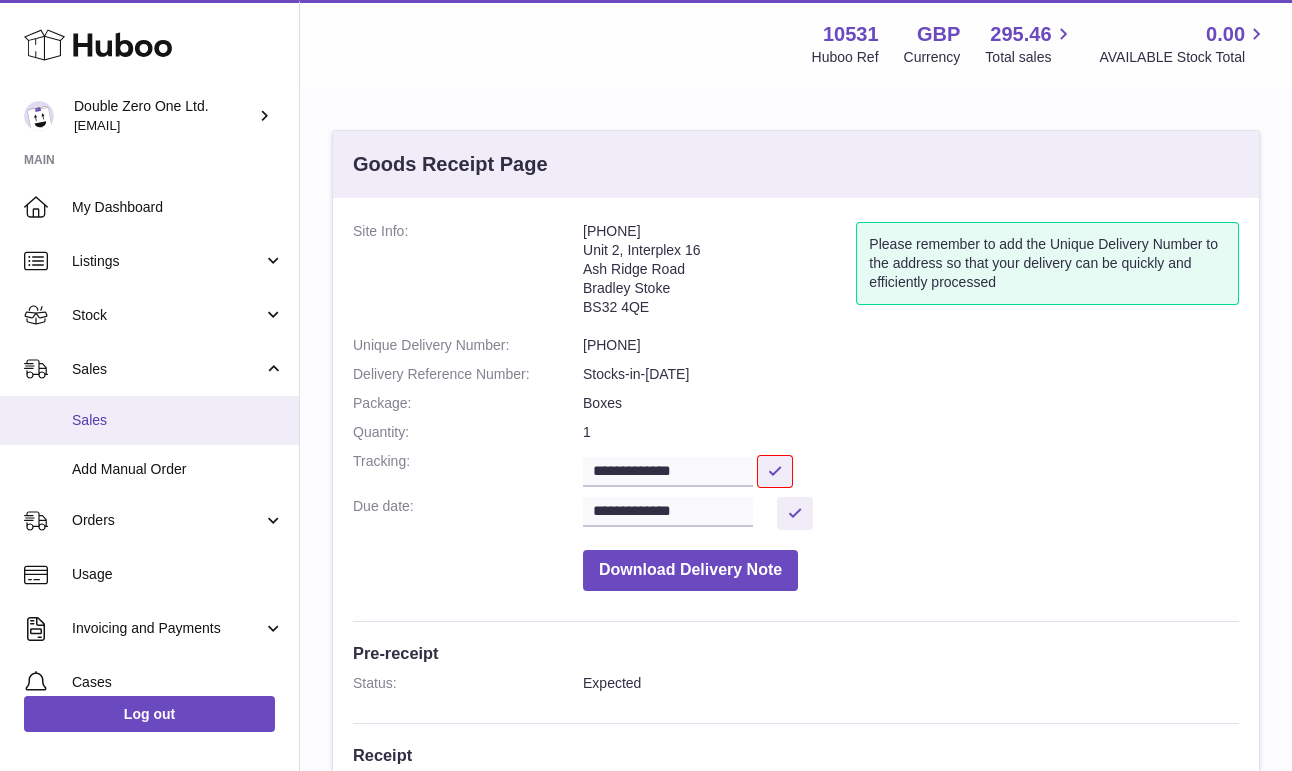 click on "Sales" at bounding box center [149, 420] 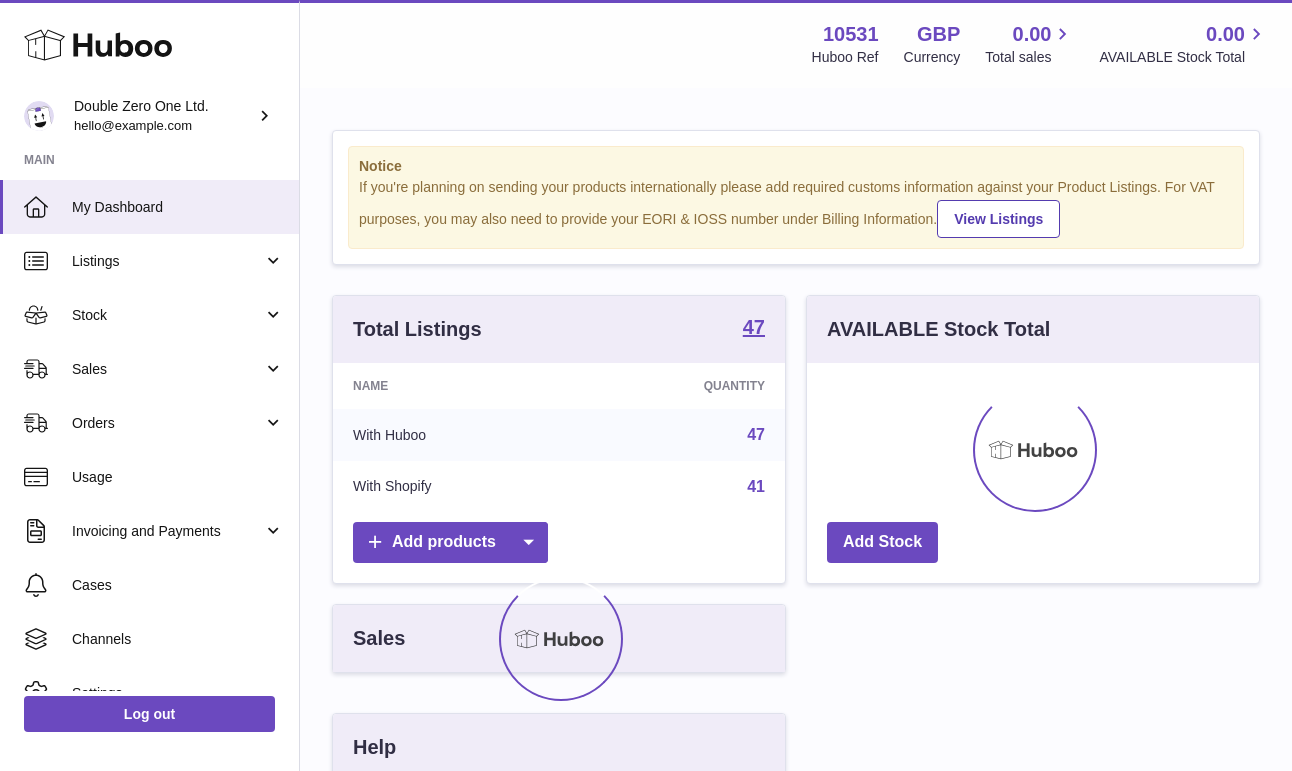 scroll, scrollTop: 0, scrollLeft: 0, axis: both 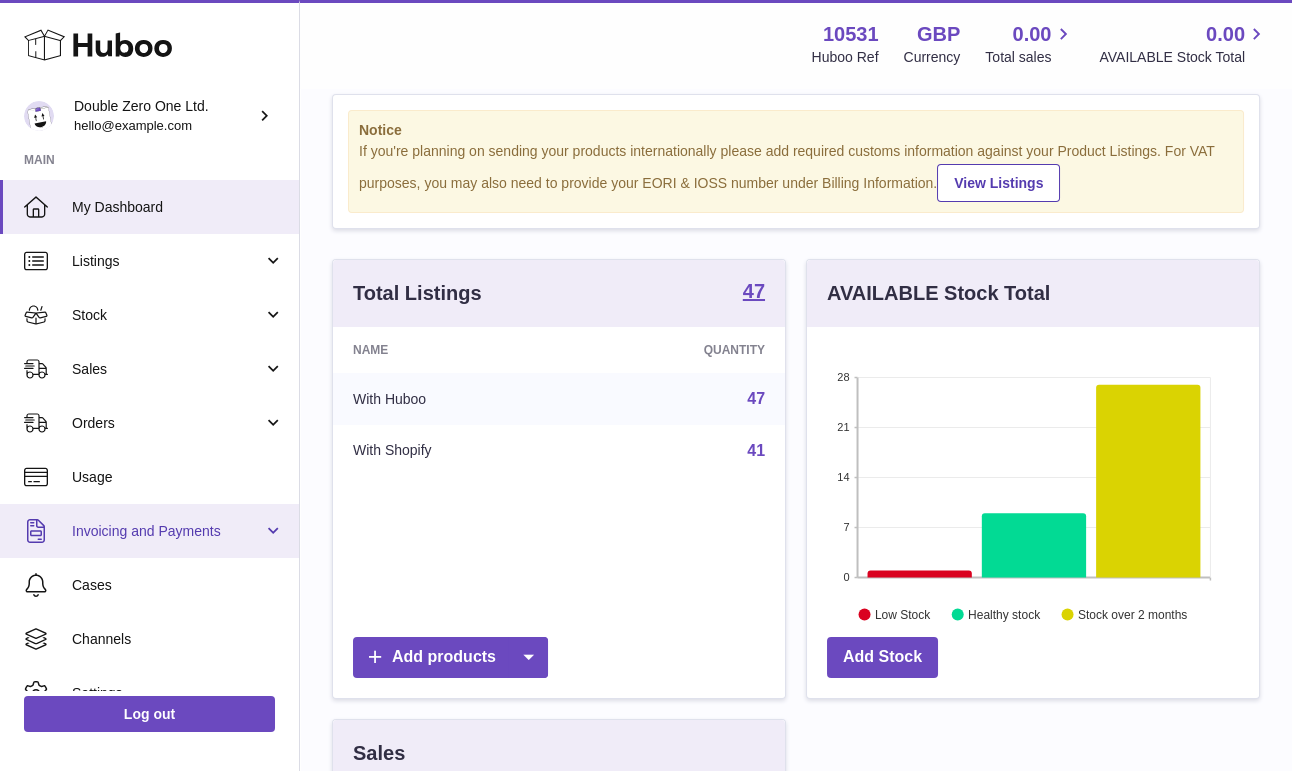 click on "Invoicing and Payments" at bounding box center (167, 531) 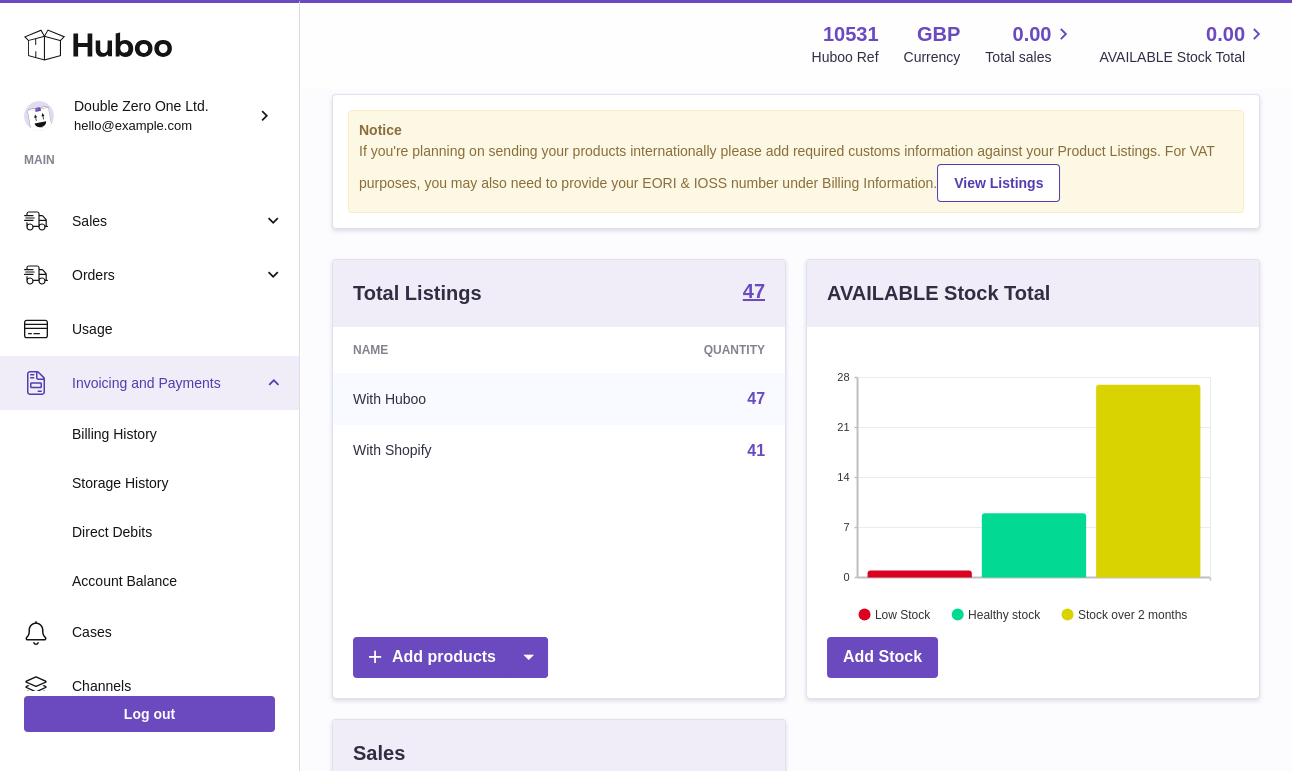 scroll, scrollTop: 176, scrollLeft: 0, axis: vertical 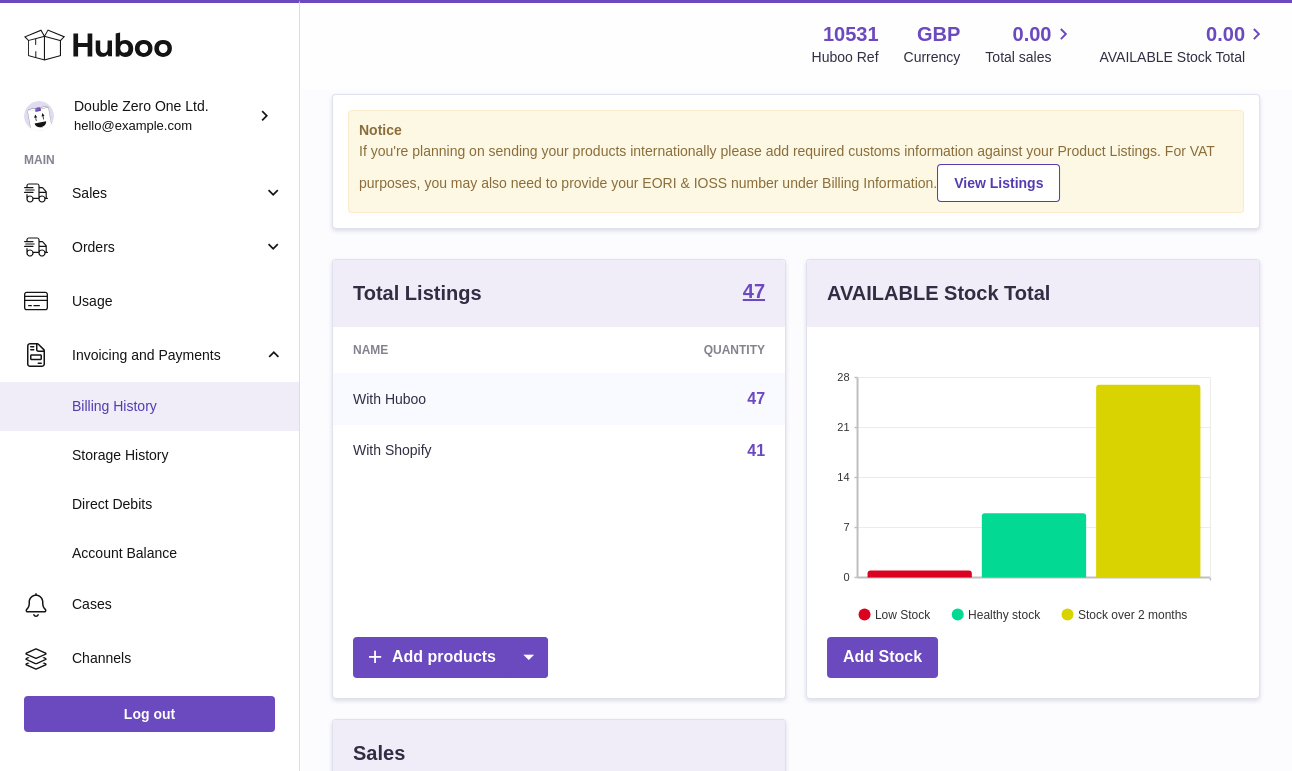 click on "Billing History" at bounding box center [149, 406] 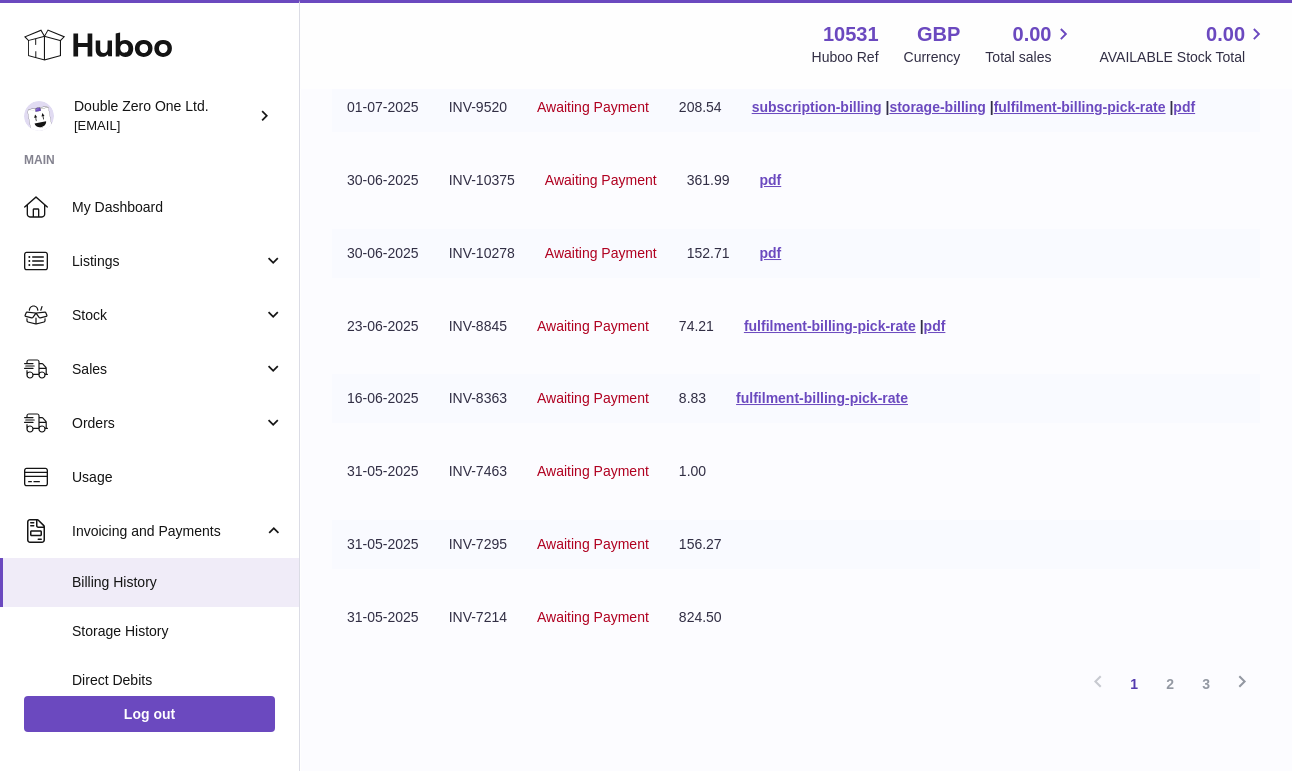 scroll, scrollTop: 515, scrollLeft: 0, axis: vertical 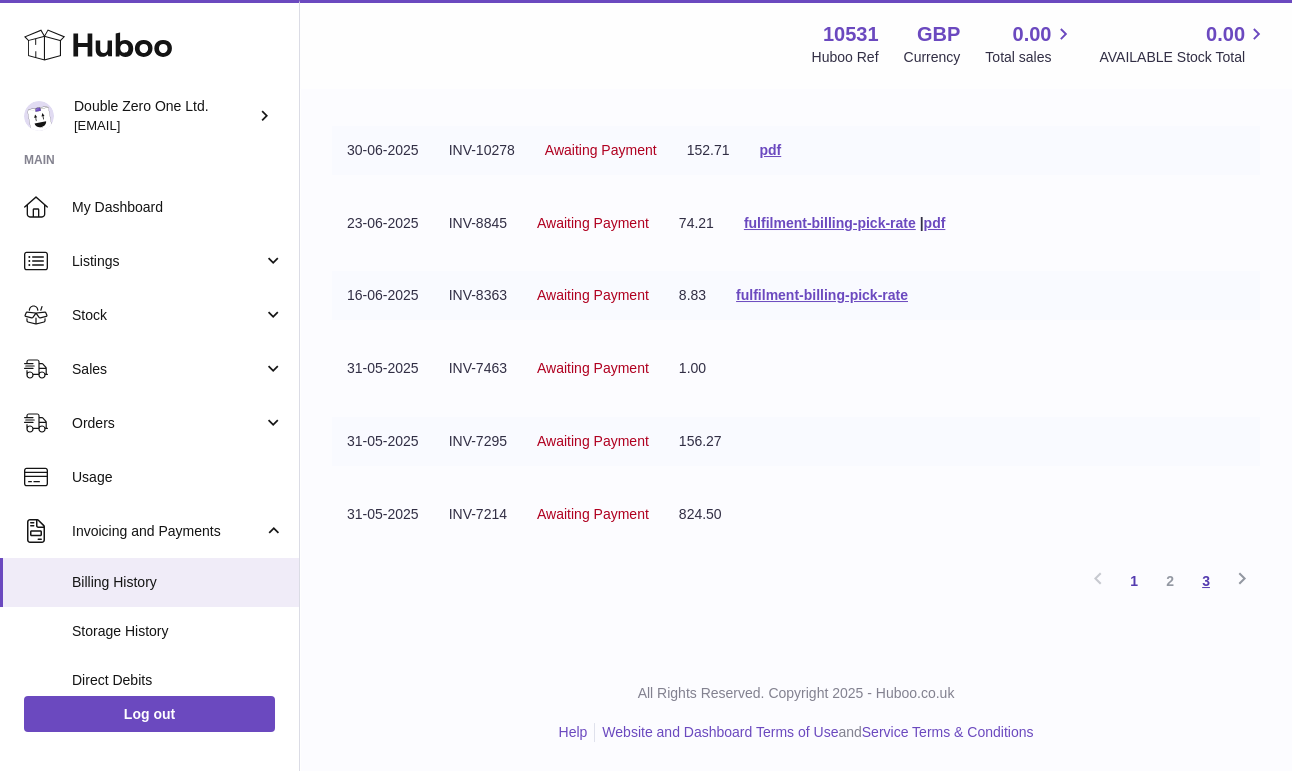 click on "3" at bounding box center [1206, 581] 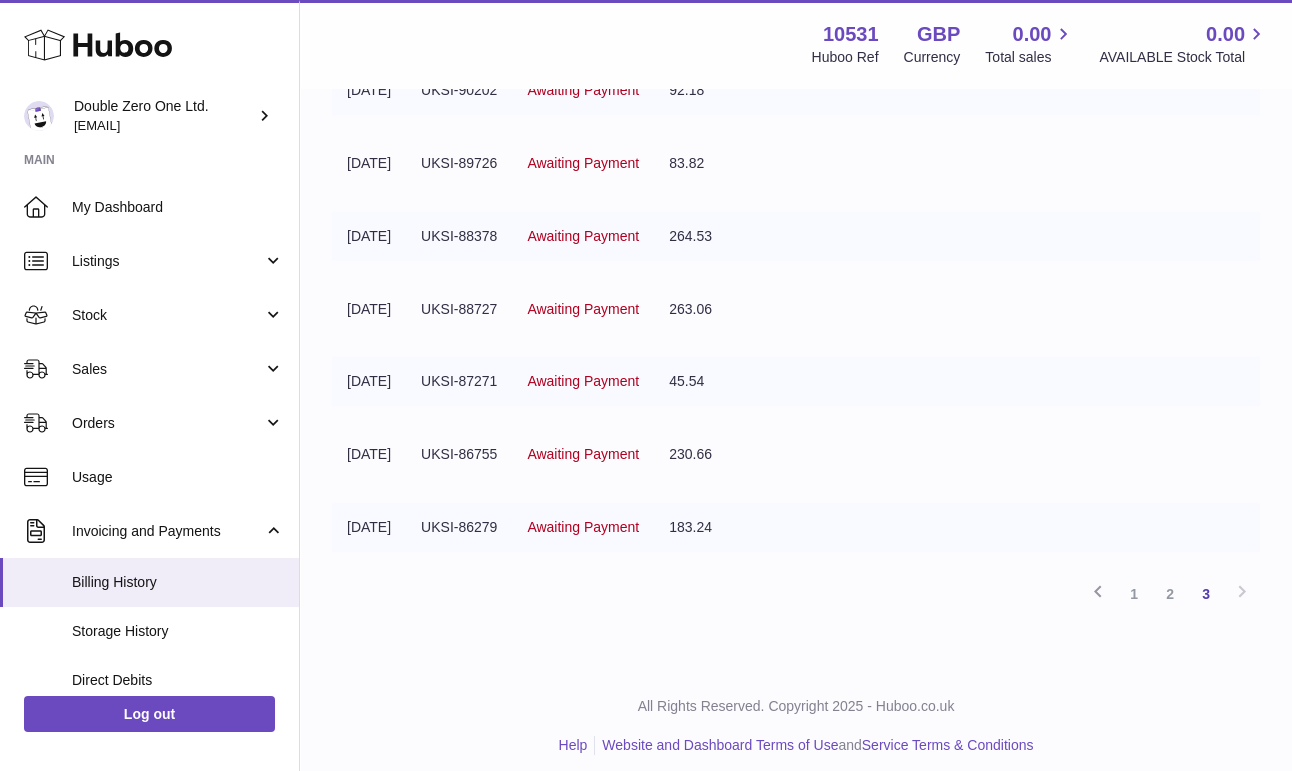 scroll, scrollTop: 442, scrollLeft: 0, axis: vertical 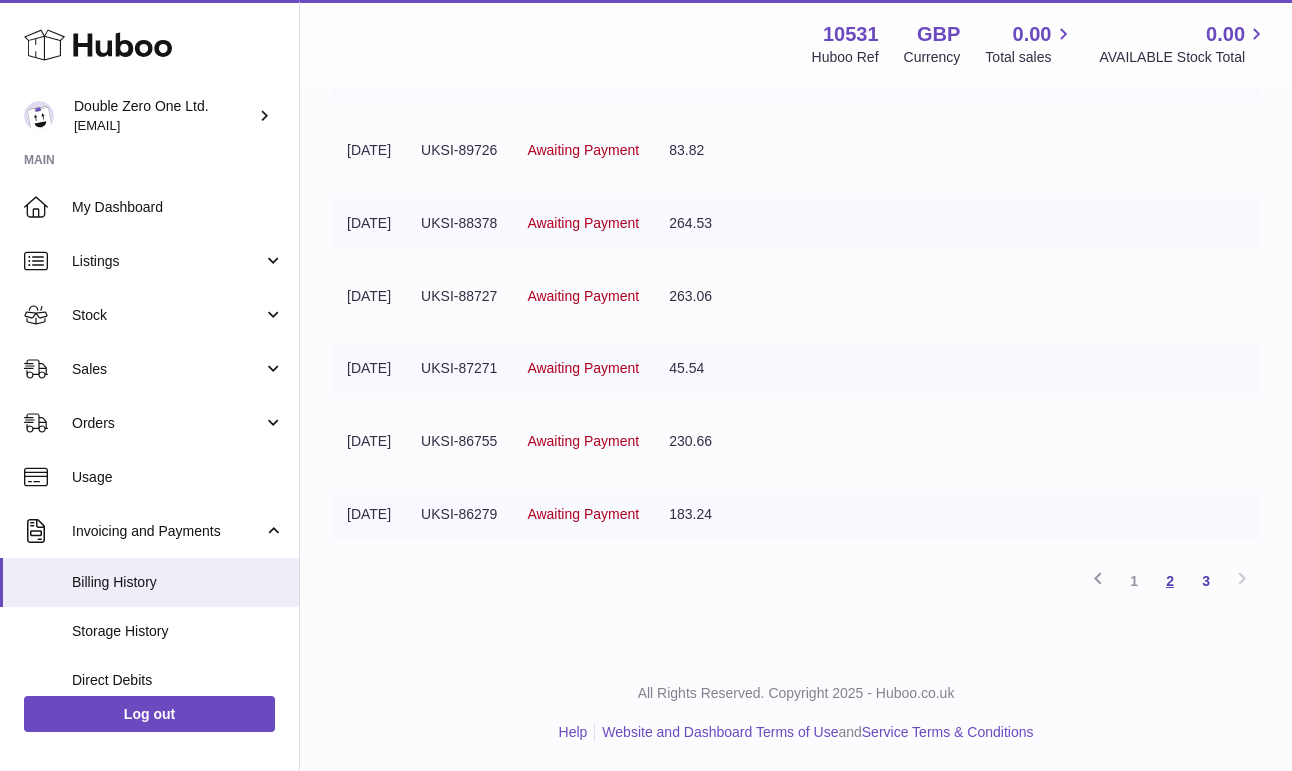 click on "2" at bounding box center [1170, 581] 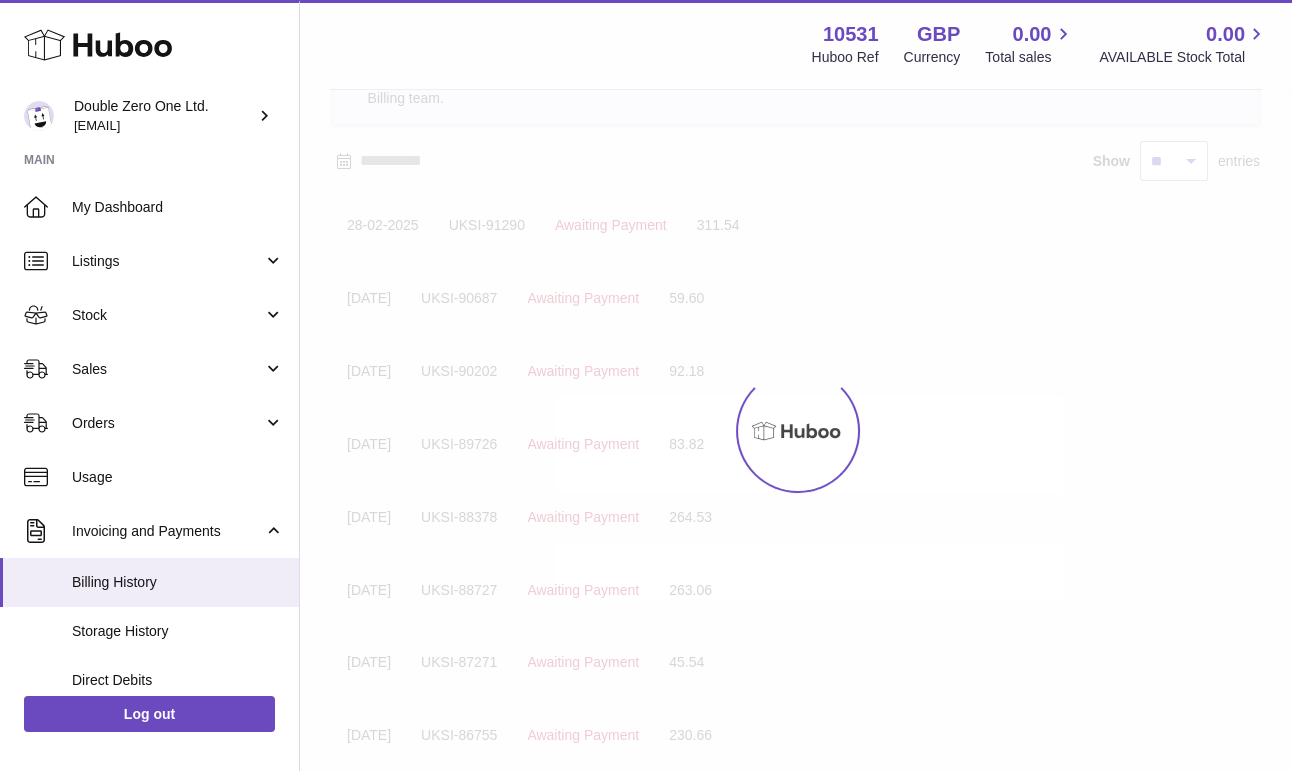 scroll, scrollTop: 90, scrollLeft: 0, axis: vertical 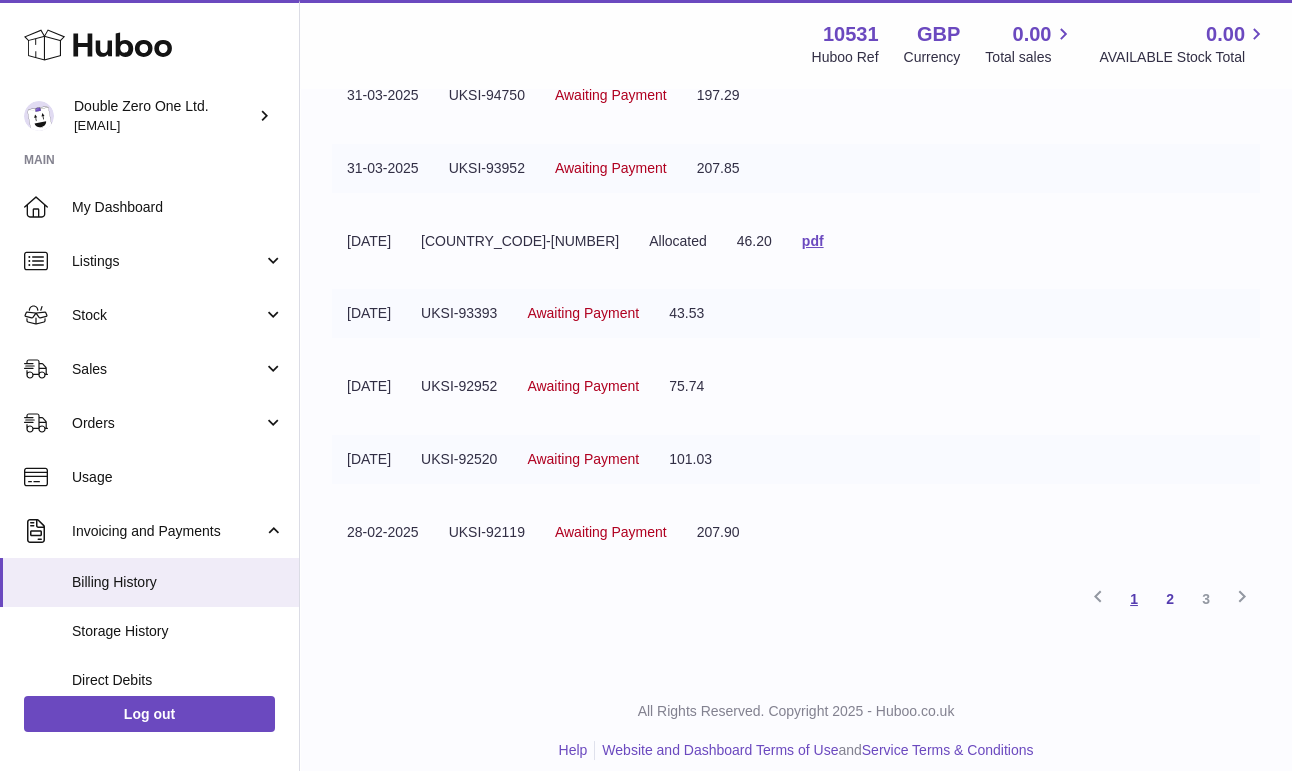 click on "1" at bounding box center [1134, 599] 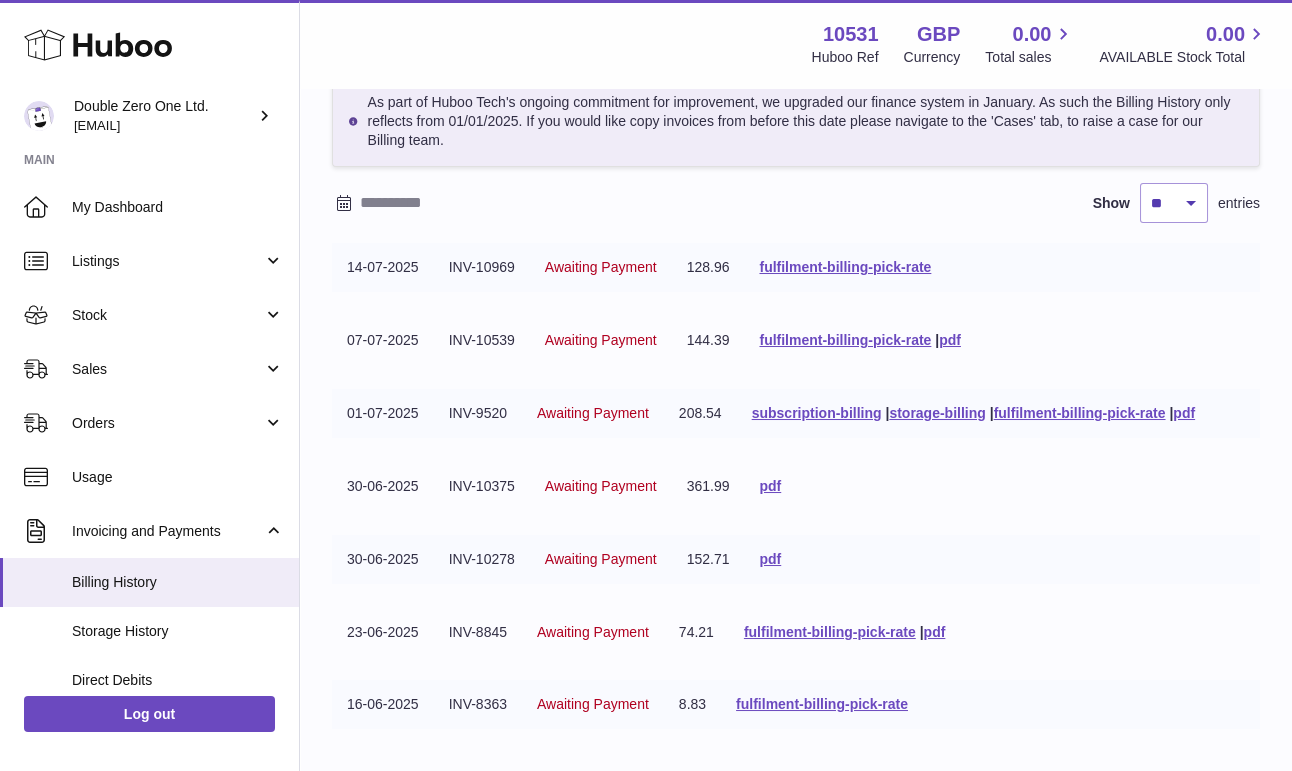 scroll, scrollTop: 111, scrollLeft: 0, axis: vertical 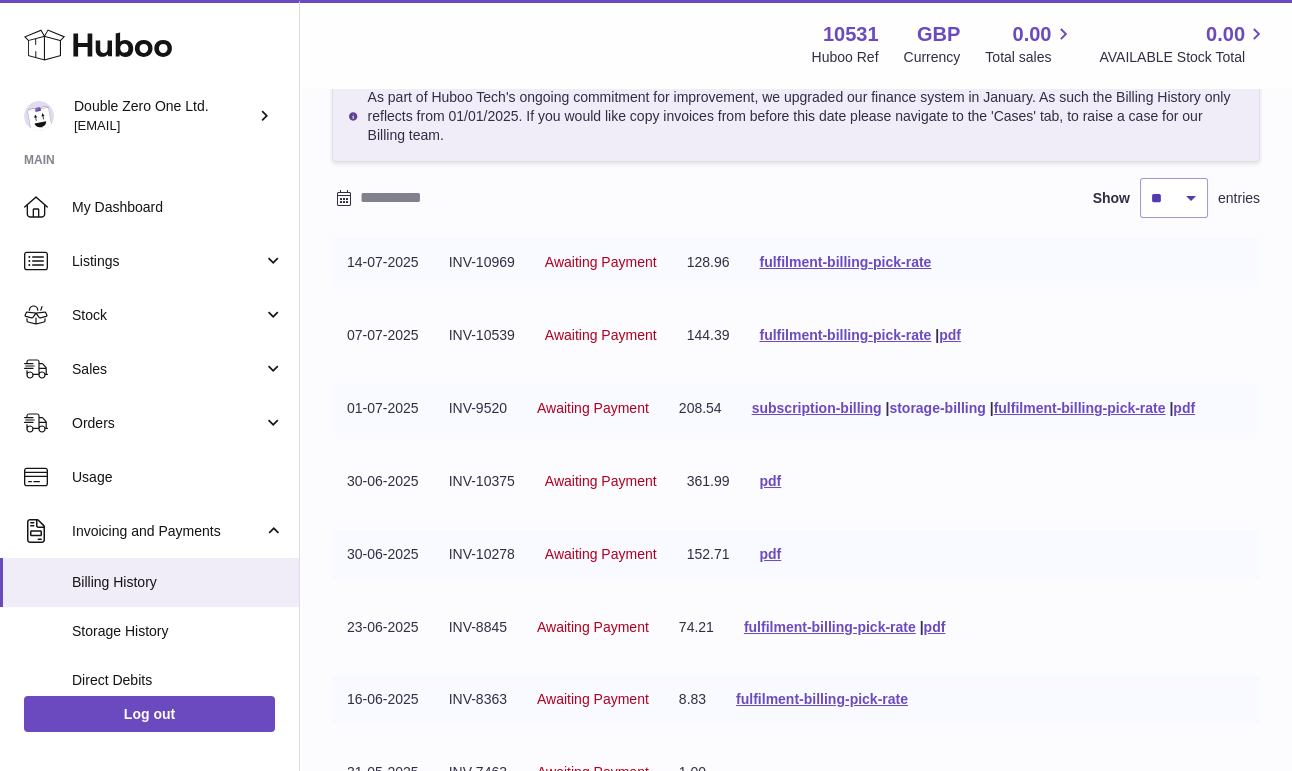 click on "storage-billing" at bounding box center [937, 408] 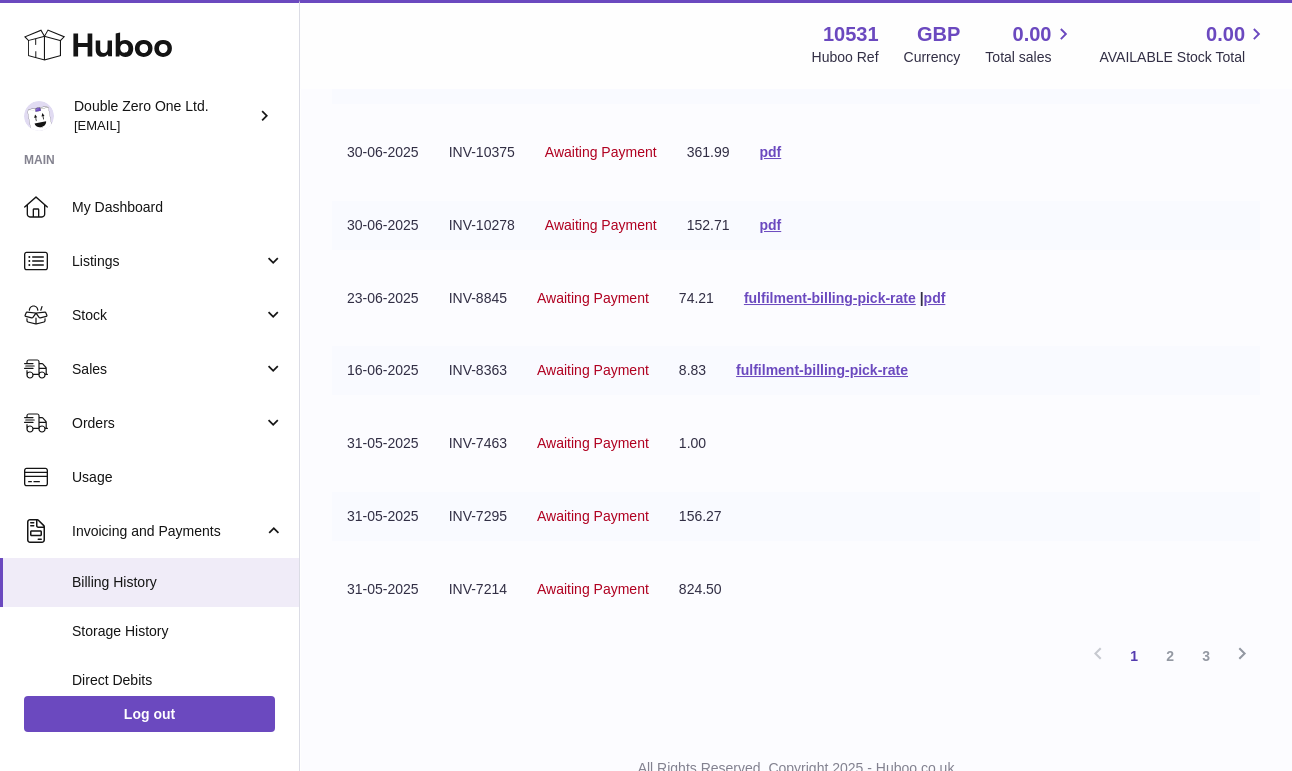 scroll, scrollTop: 458, scrollLeft: 0, axis: vertical 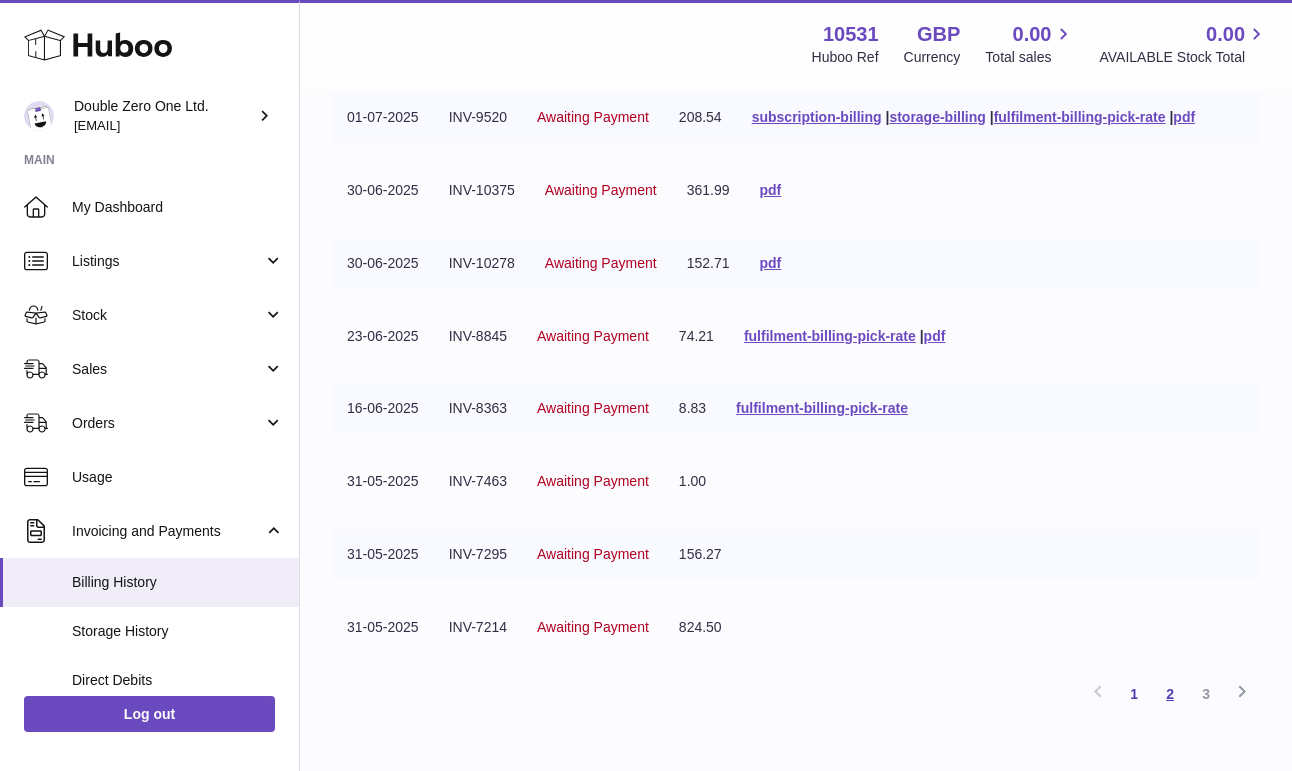 click on "2" at bounding box center [1170, 694] 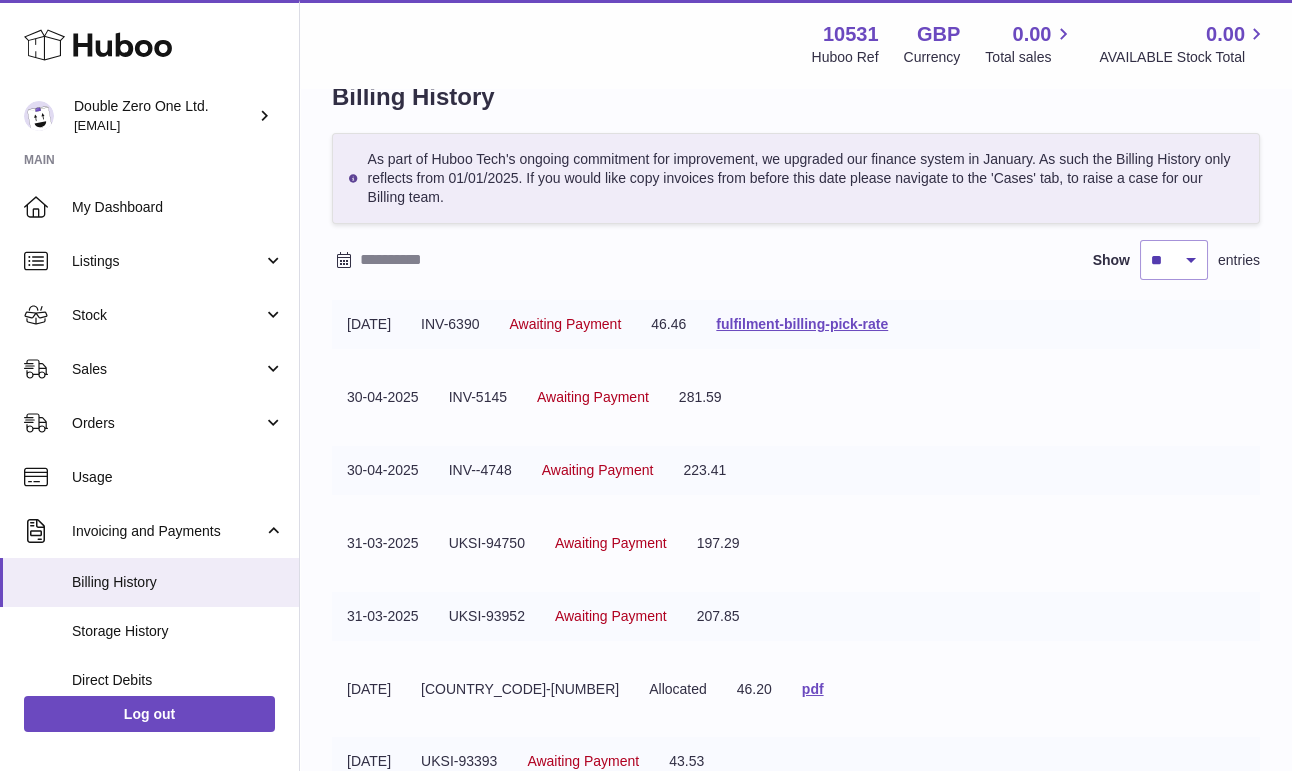 scroll, scrollTop: 0, scrollLeft: 0, axis: both 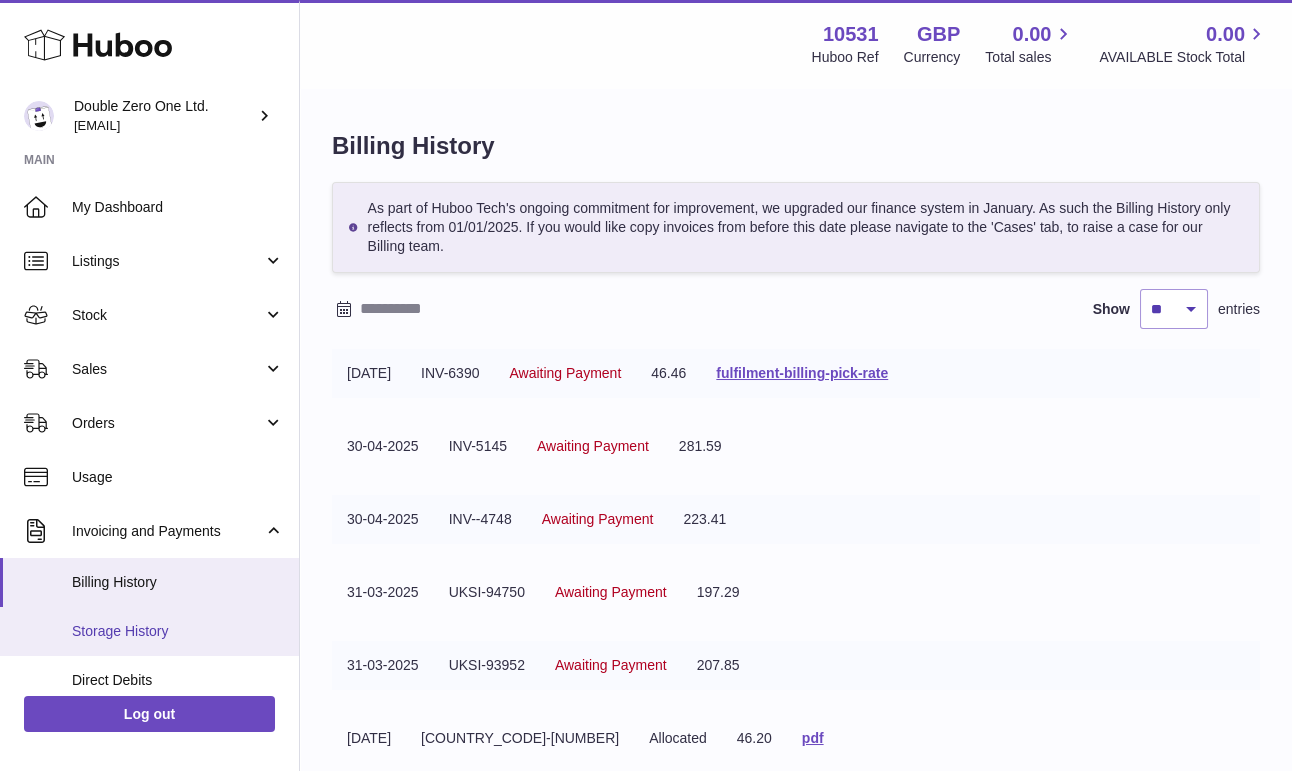 click on "Storage History" at bounding box center [178, 631] 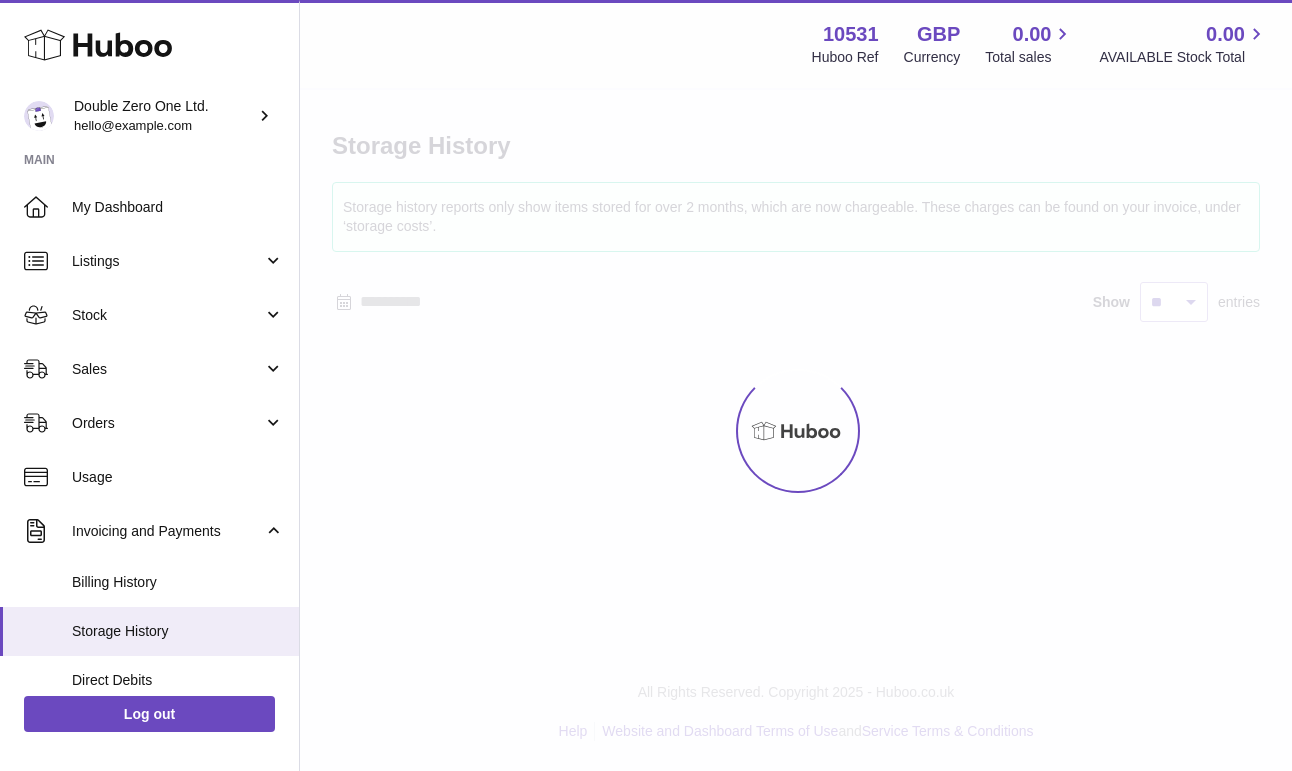 scroll, scrollTop: 0, scrollLeft: 0, axis: both 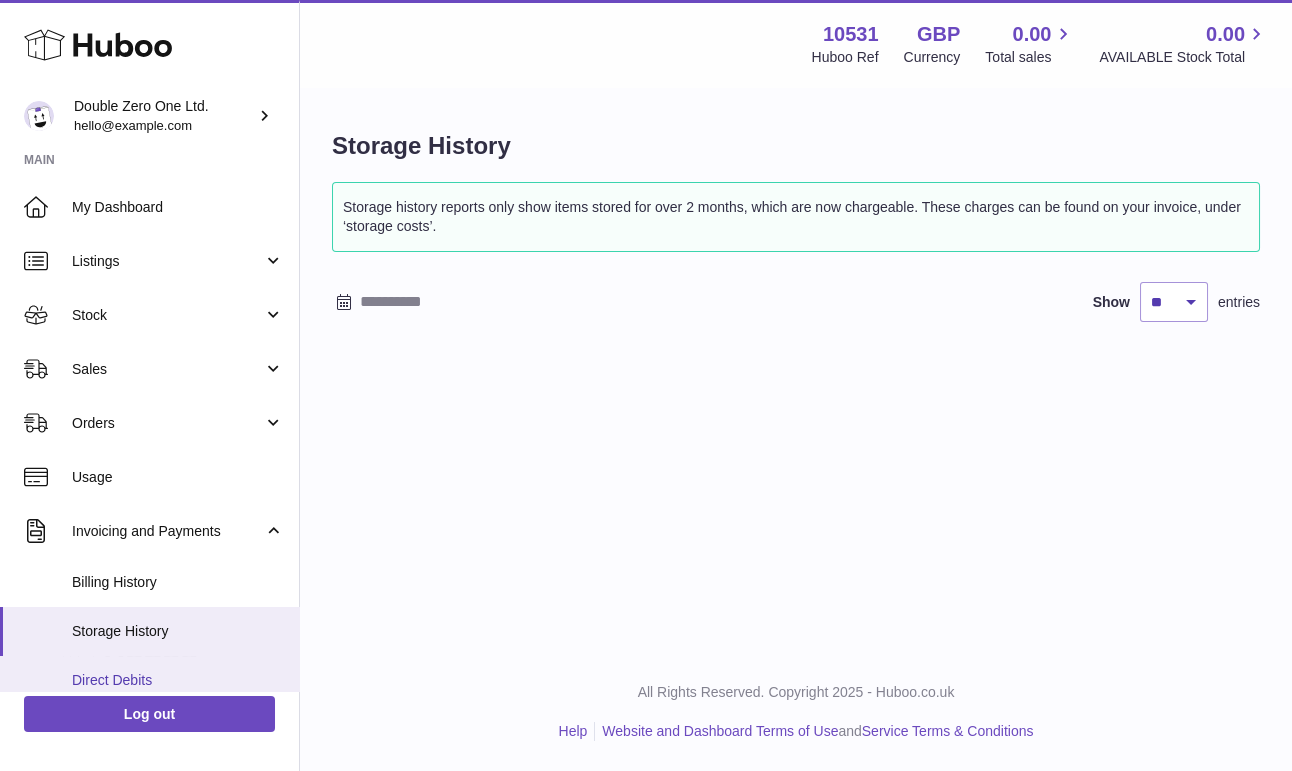 click on "Direct Debits" at bounding box center [178, 680] 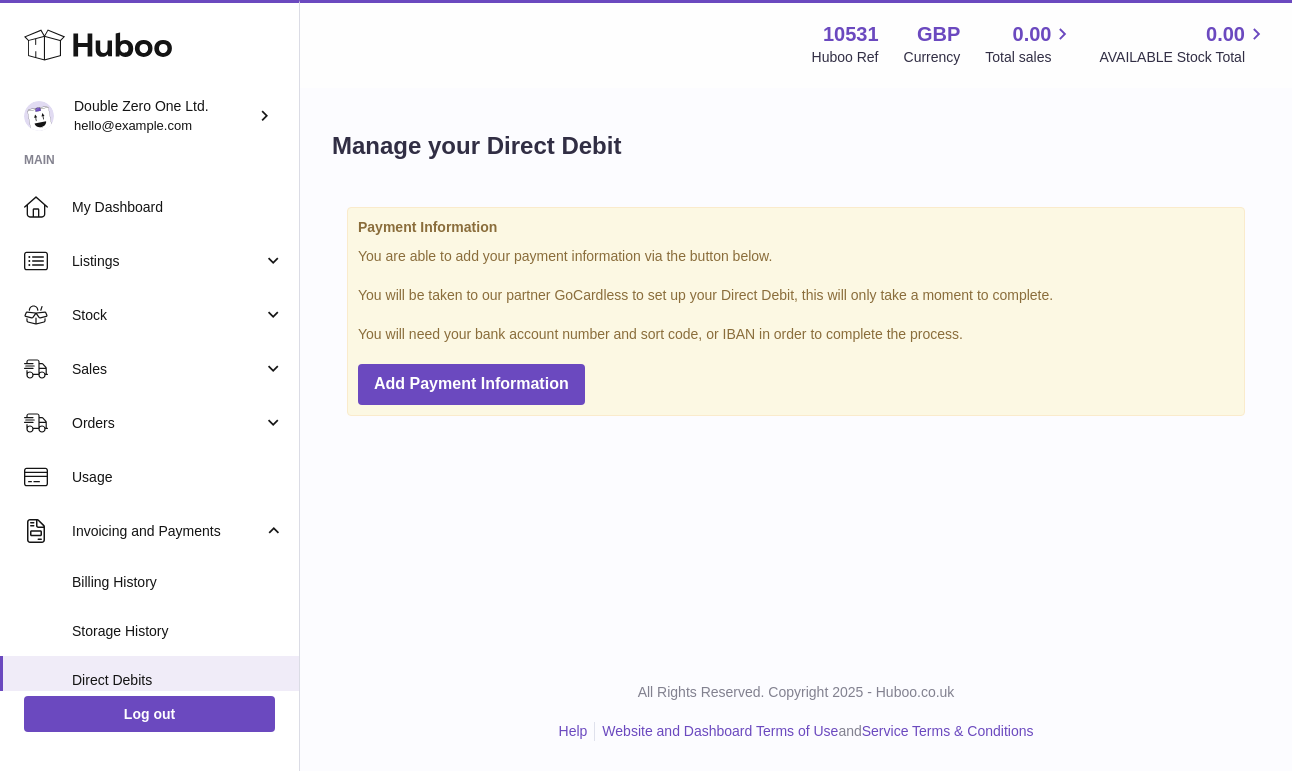 scroll, scrollTop: 0, scrollLeft: 0, axis: both 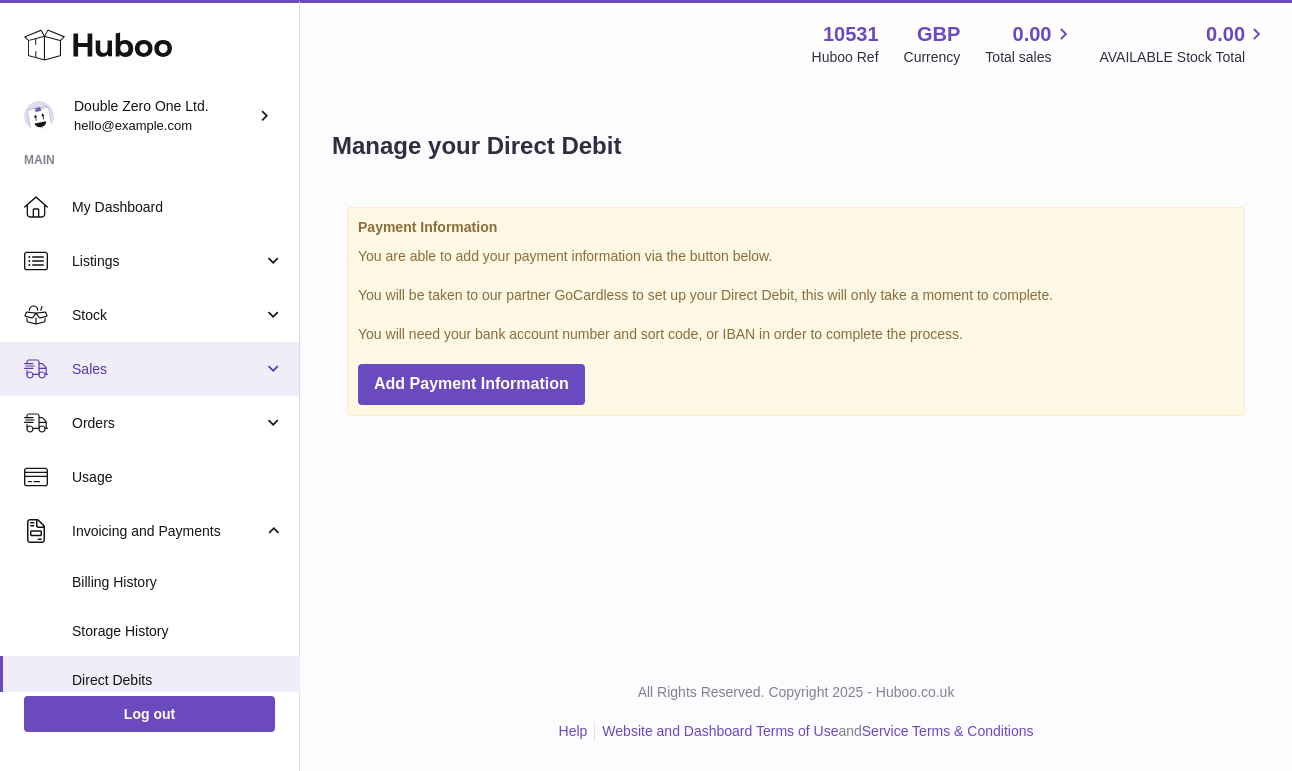 click on "Sales" at bounding box center [167, 369] 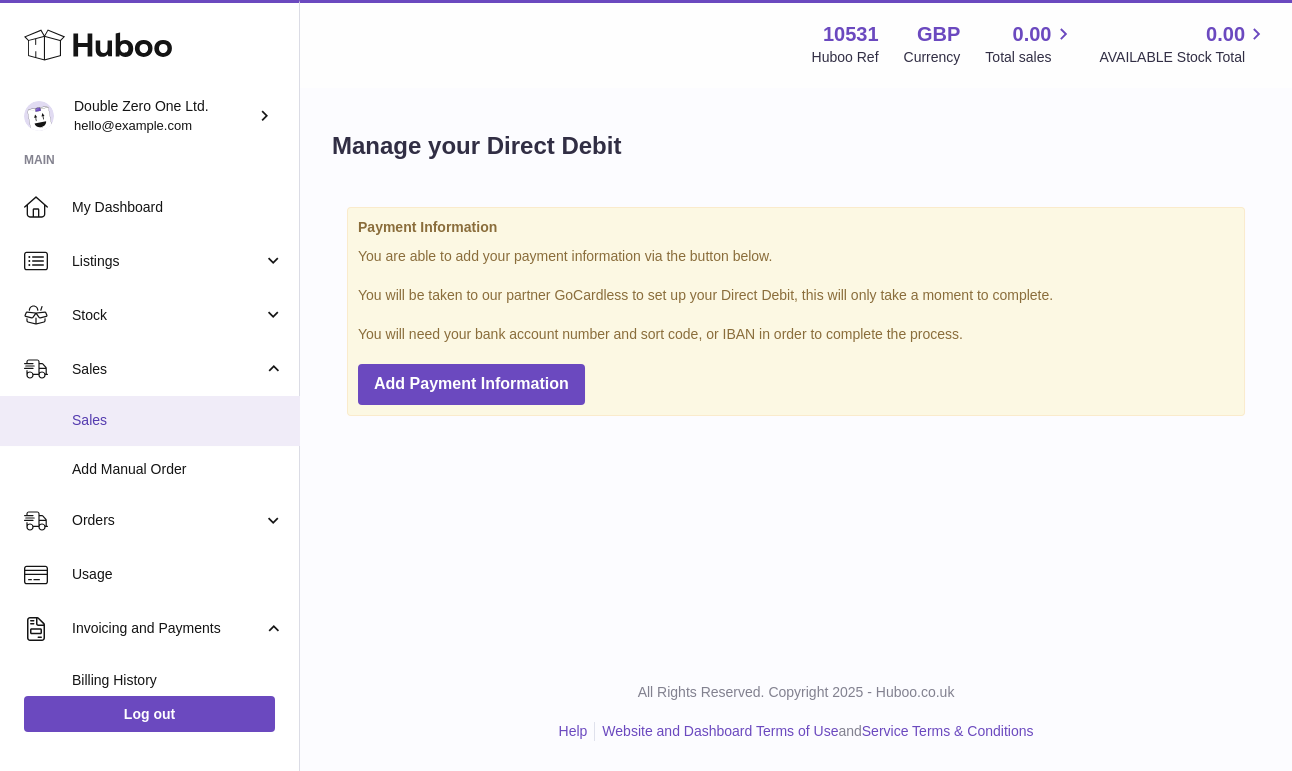 click on "Sales" at bounding box center [178, 420] 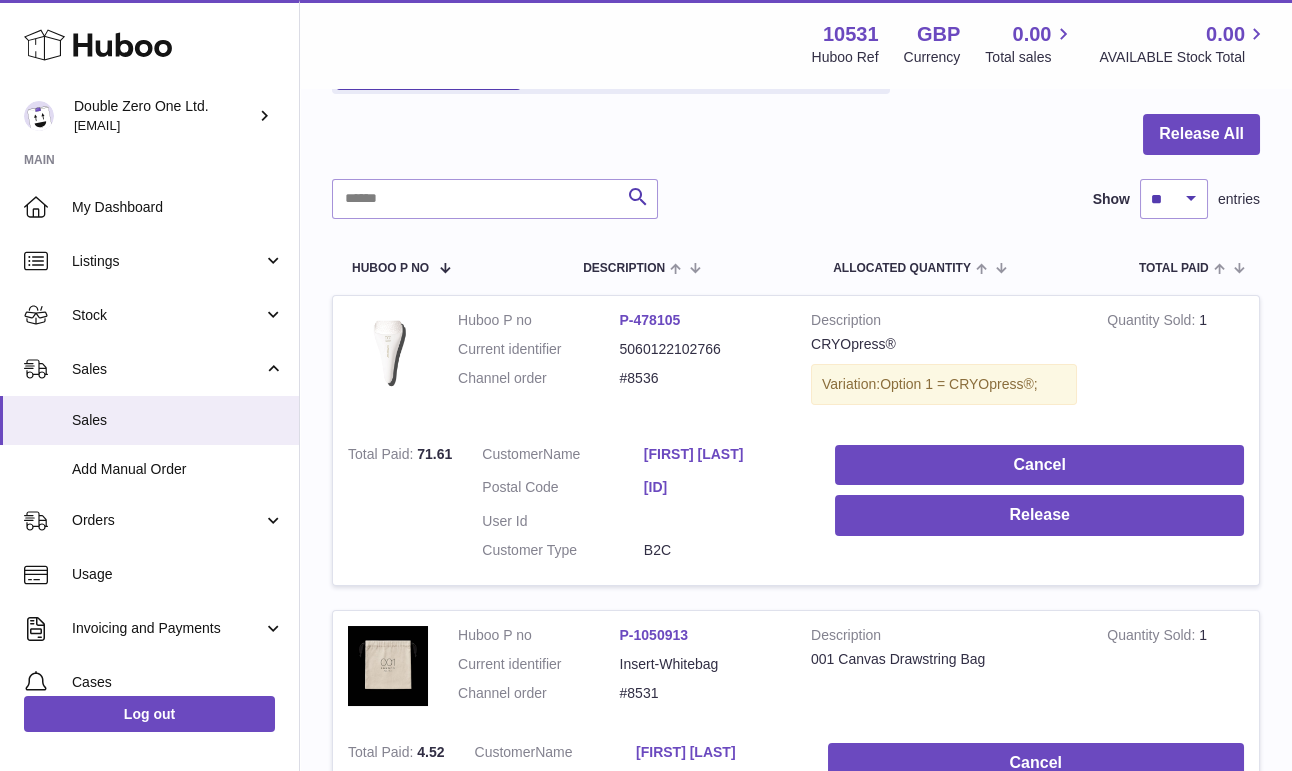 scroll, scrollTop: 175, scrollLeft: 0, axis: vertical 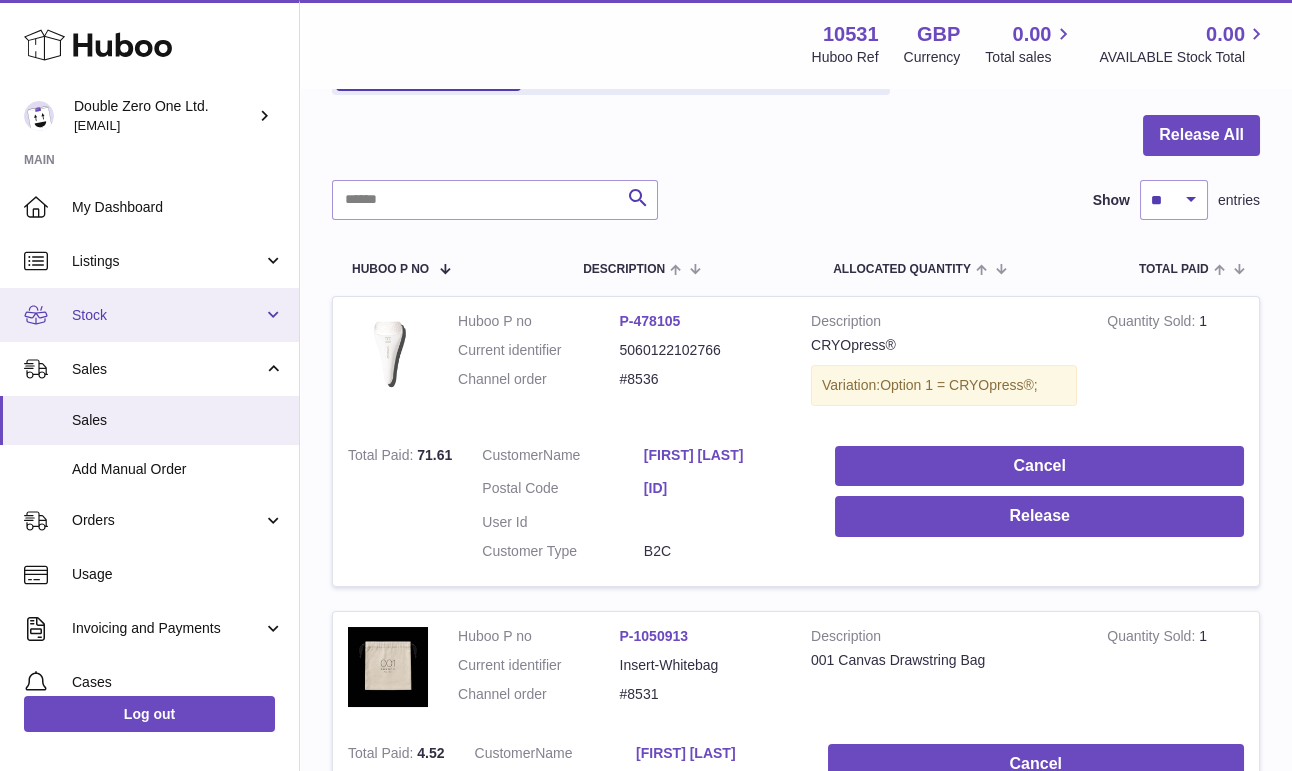 click on "Stock" at bounding box center [167, 315] 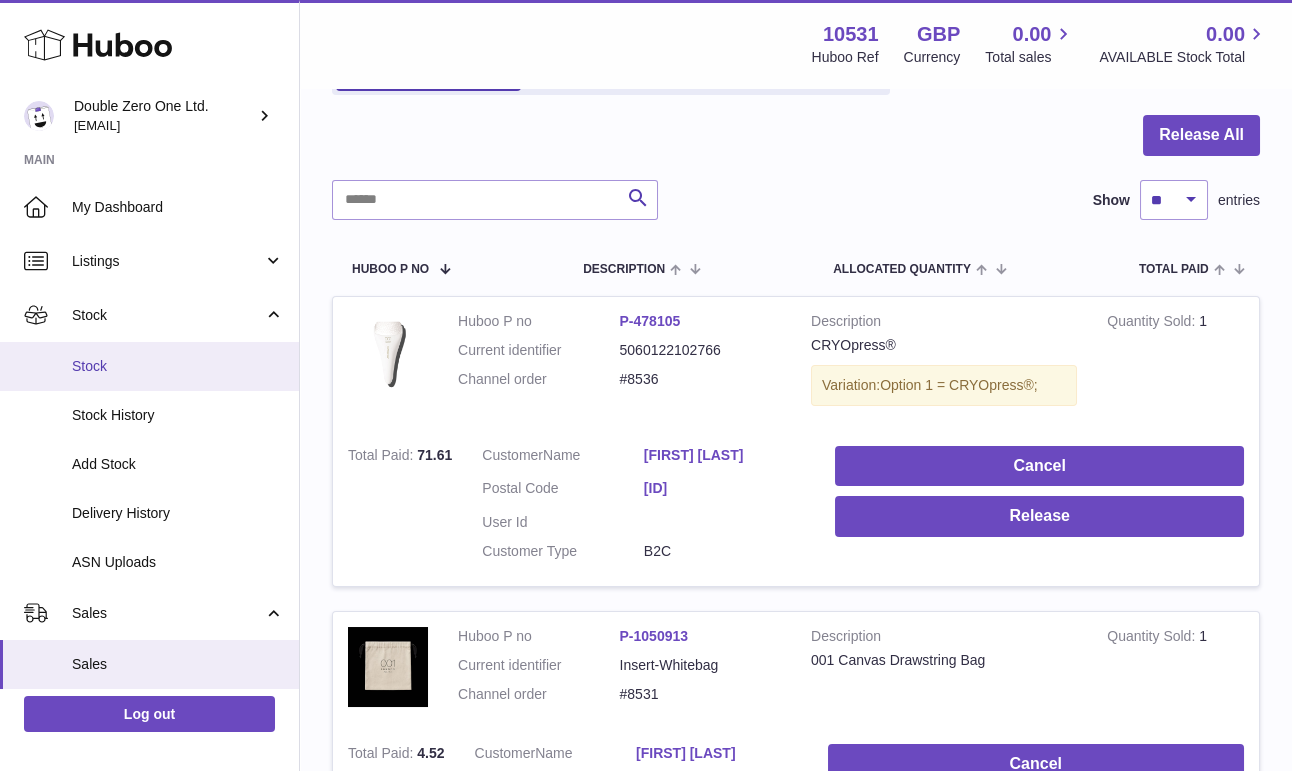 click on "Stock" at bounding box center (149, 366) 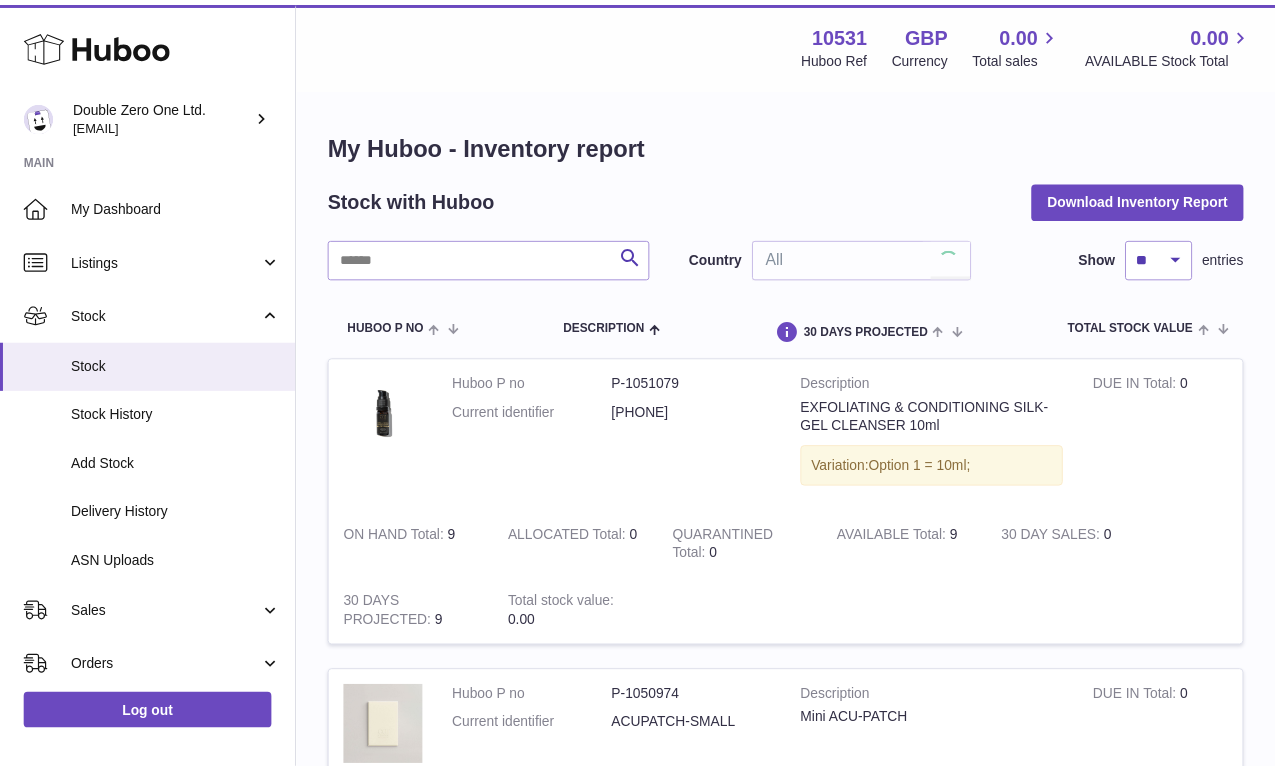 scroll, scrollTop: 0, scrollLeft: 0, axis: both 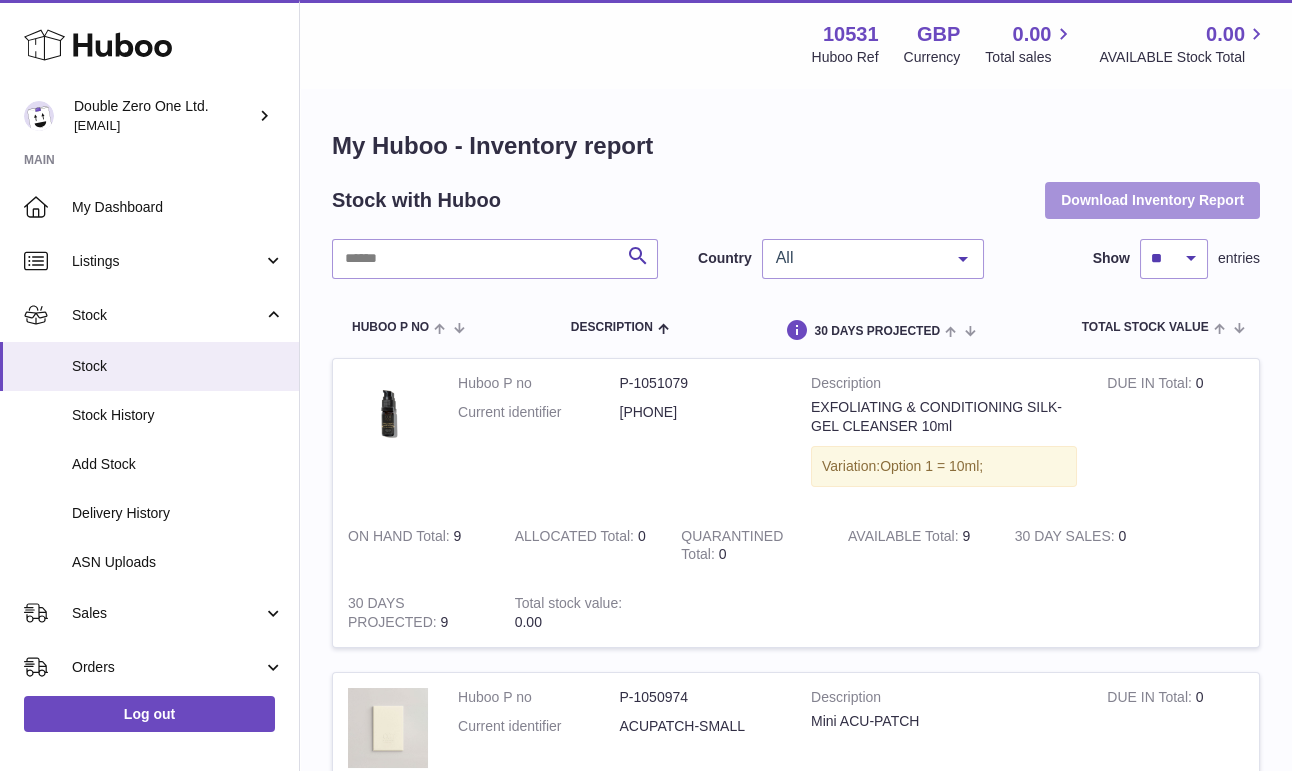 click on "Download Inventory Report" at bounding box center [1152, 200] 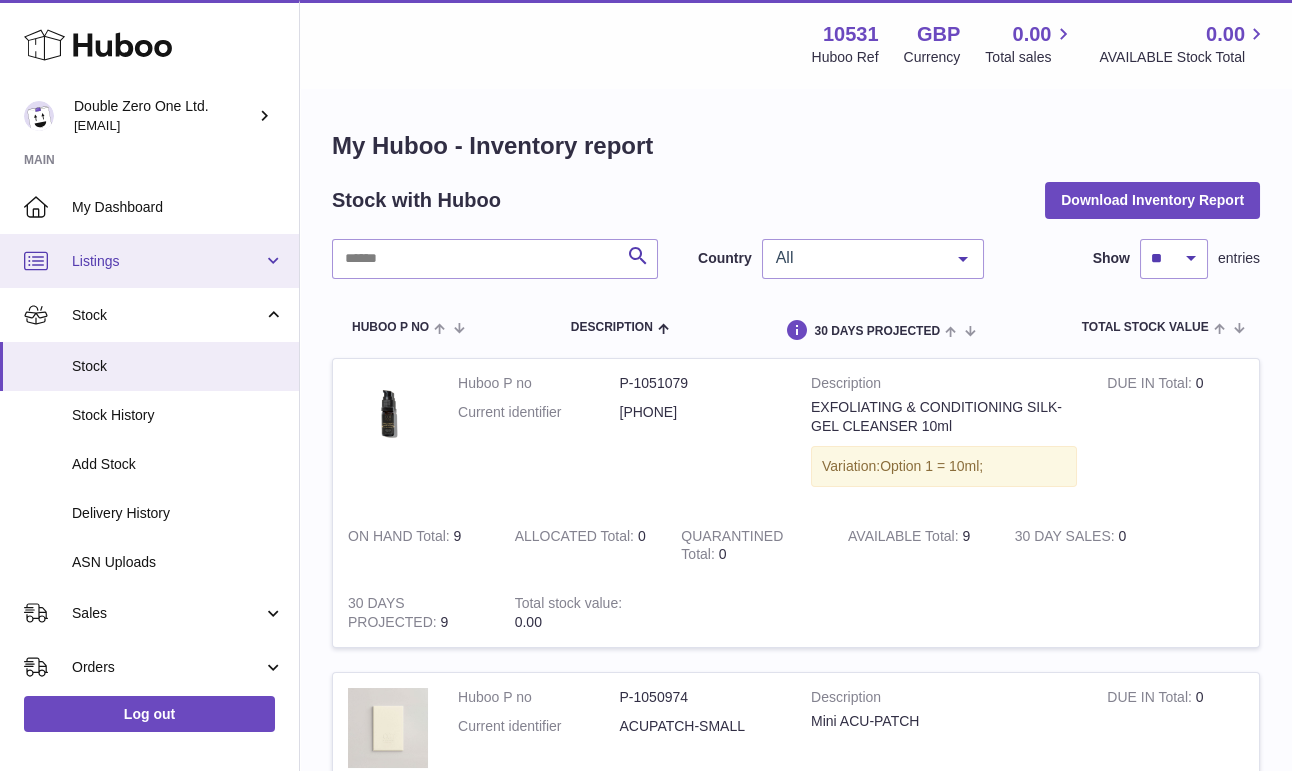click on "Listings" at bounding box center [149, 261] 